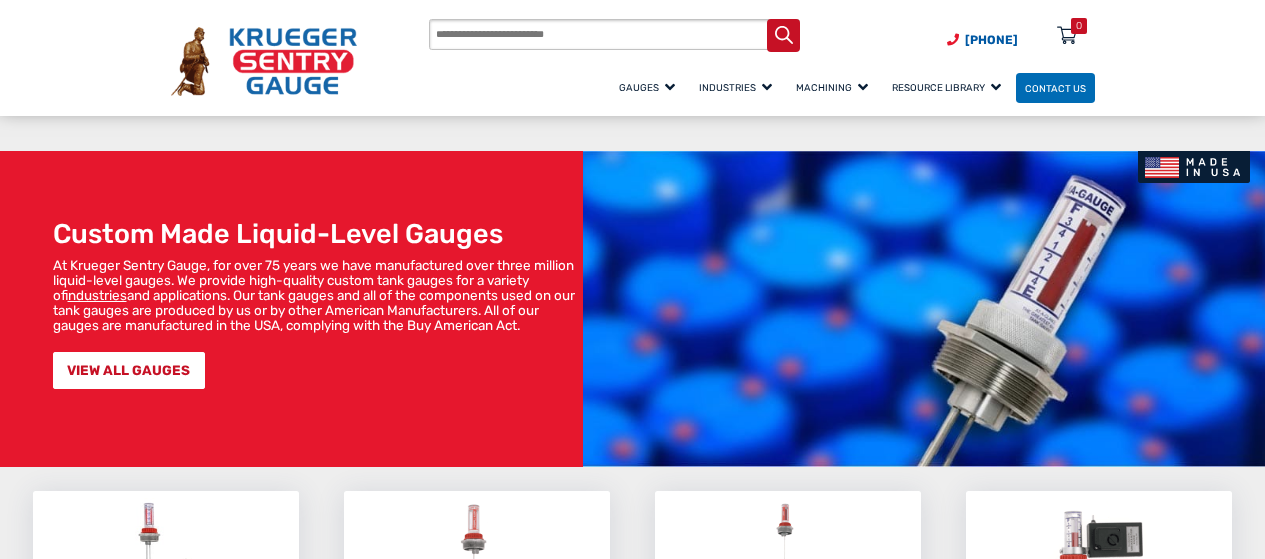 click on "LIQUID LEVEL GAUGES" at bounding box center [165, 661] 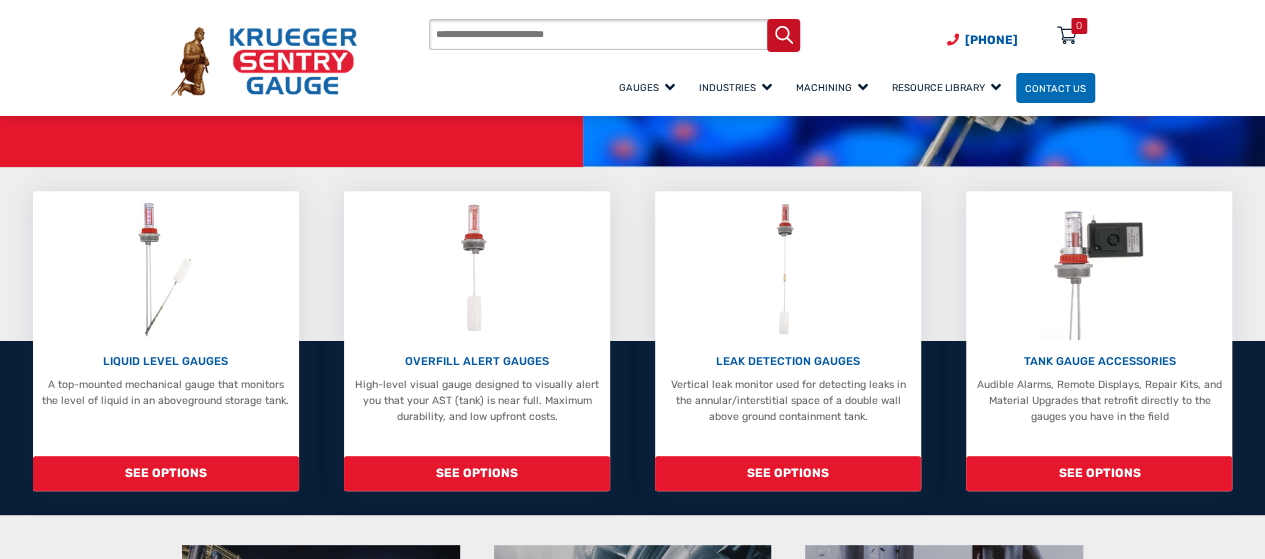 scroll, scrollTop: 0, scrollLeft: 0, axis: both 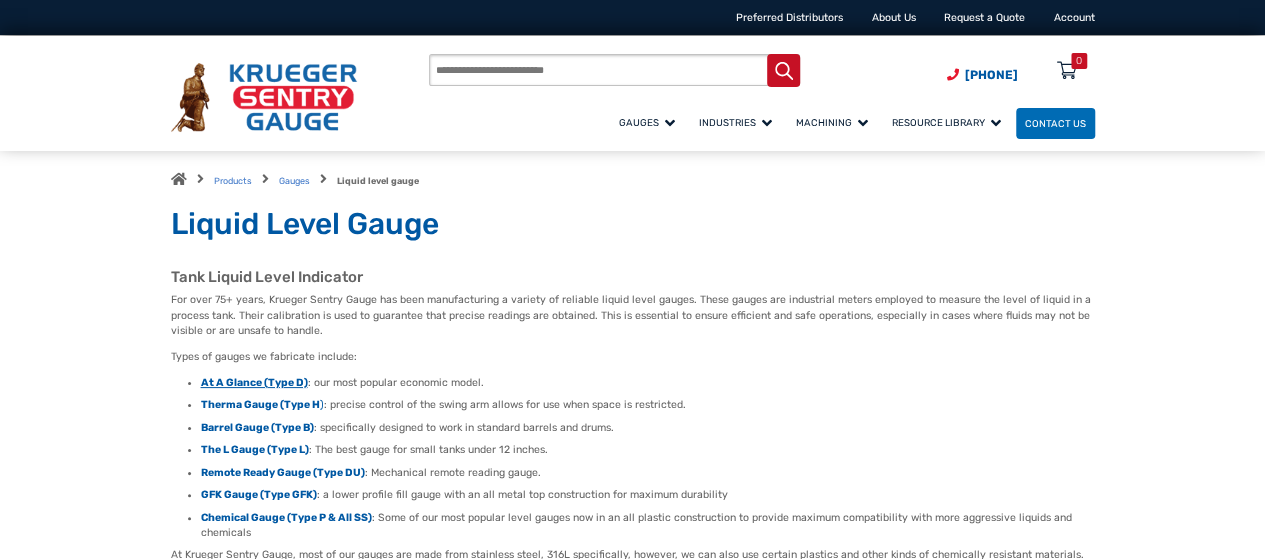 click on "At A Glance (Type D)" at bounding box center (254, 382) 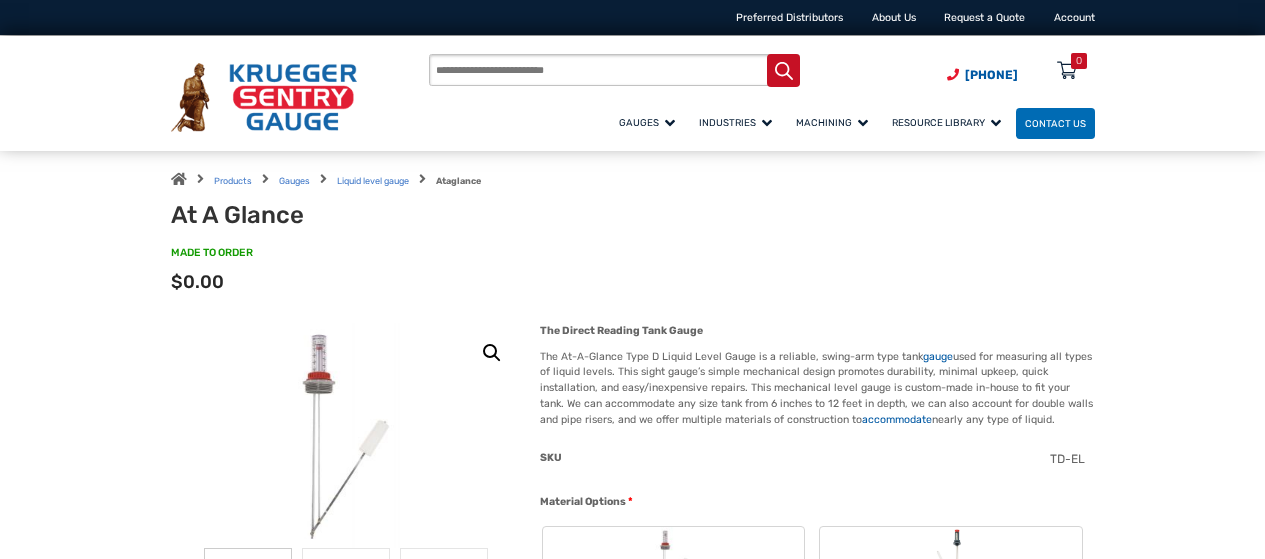 scroll, scrollTop: 0, scrollLeft: 0, axis: both 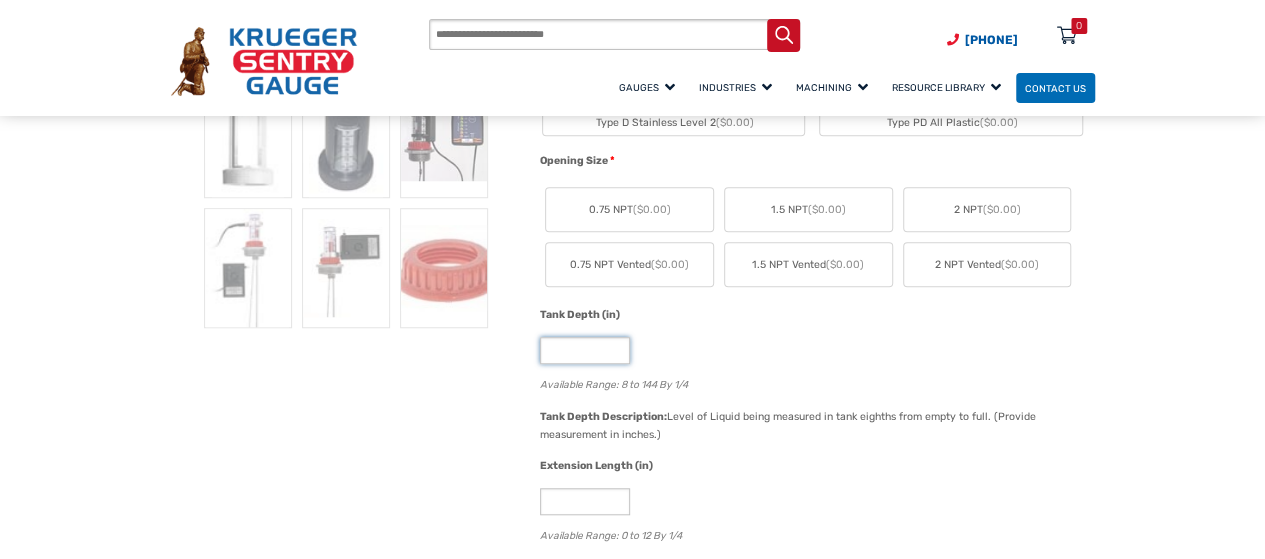click on "*" at bounding box center (585, 350) 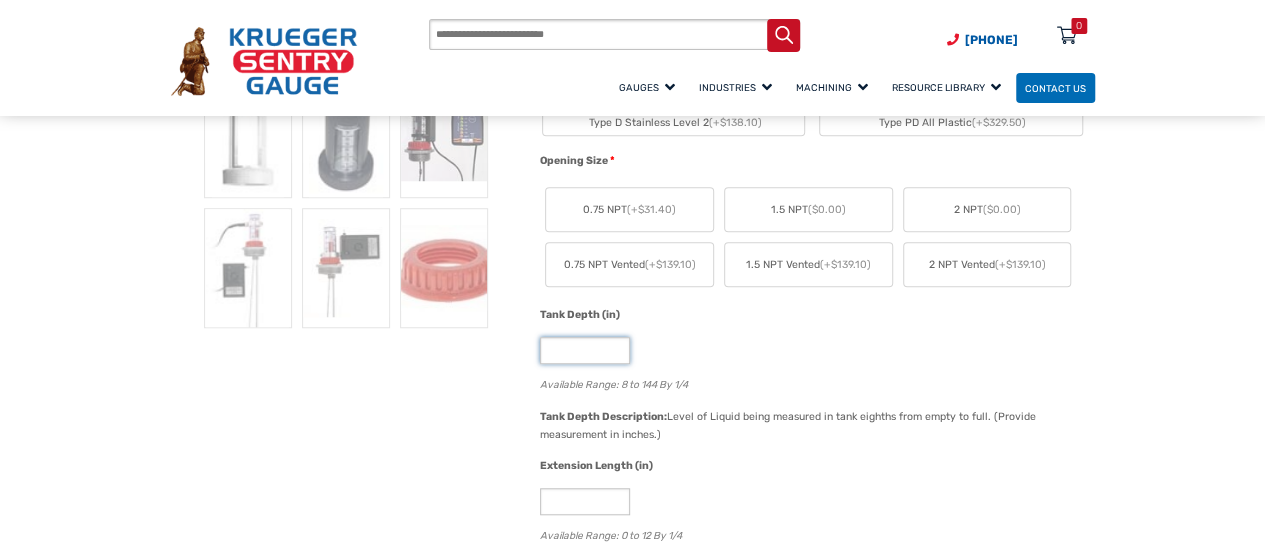 click on "**" at bounding box center (585, 350) 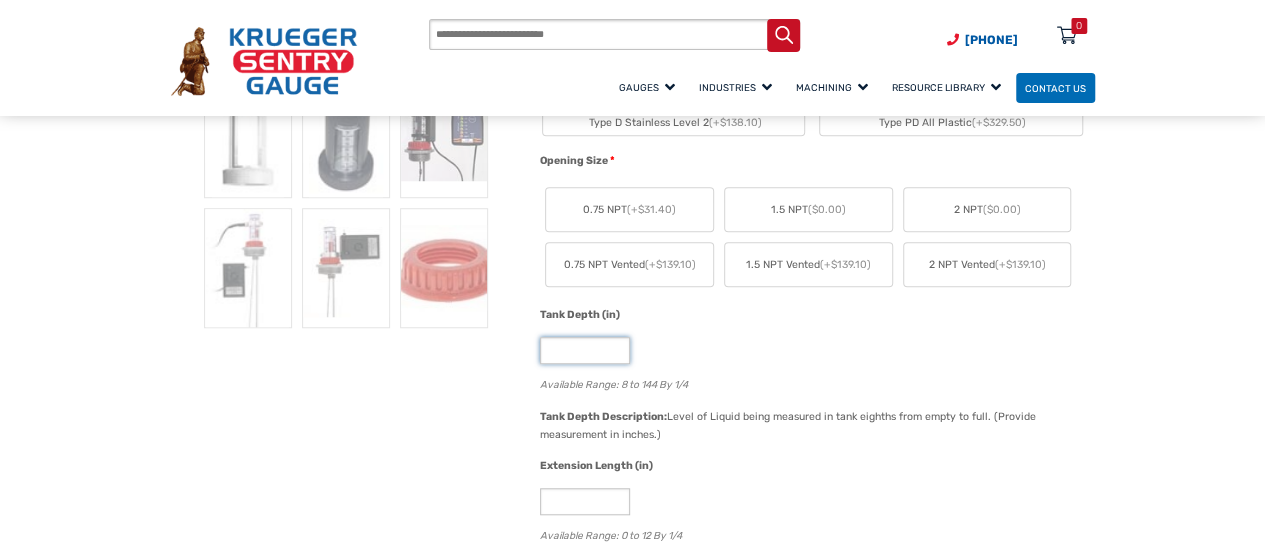 click on "**" at bounding box center (585, 350) 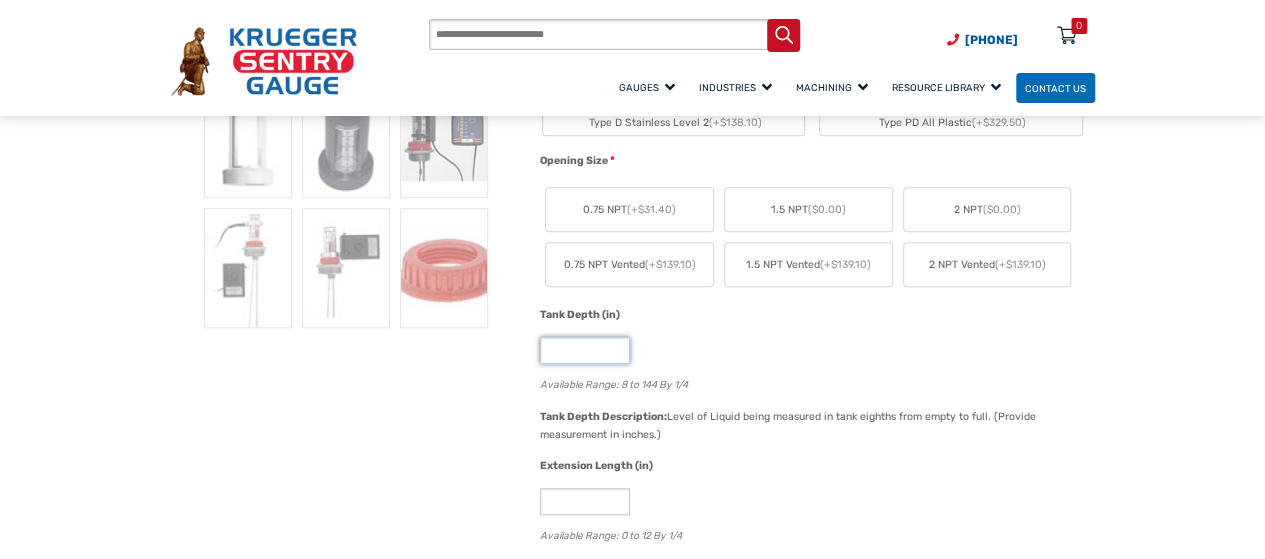 click on "**" at bounding box center (585, 350) 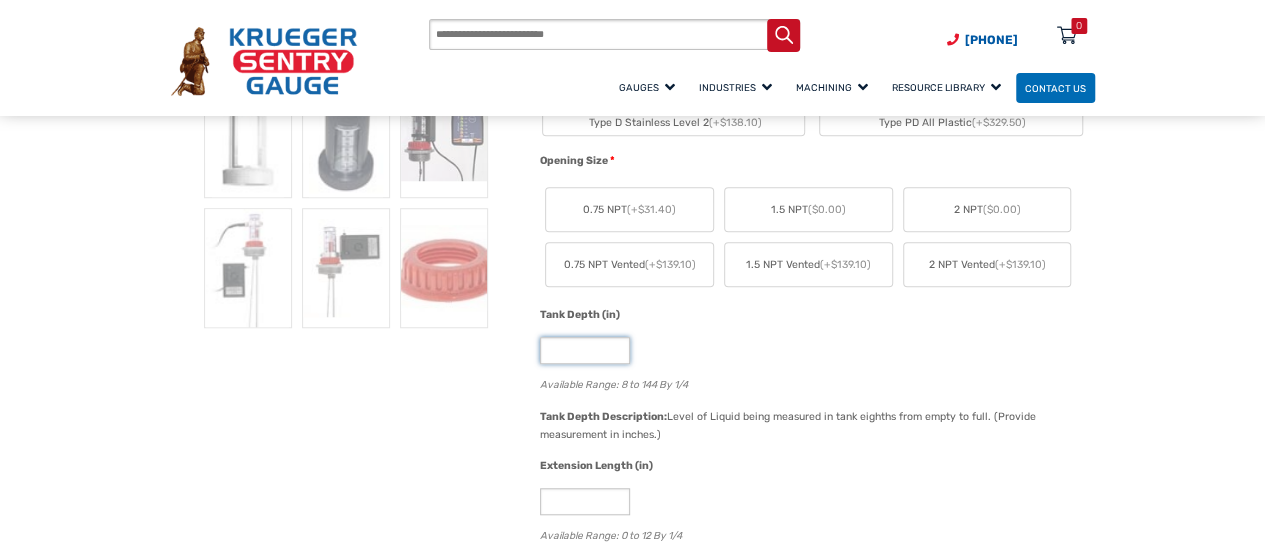 click on "**" at bounding box center (585, 350) 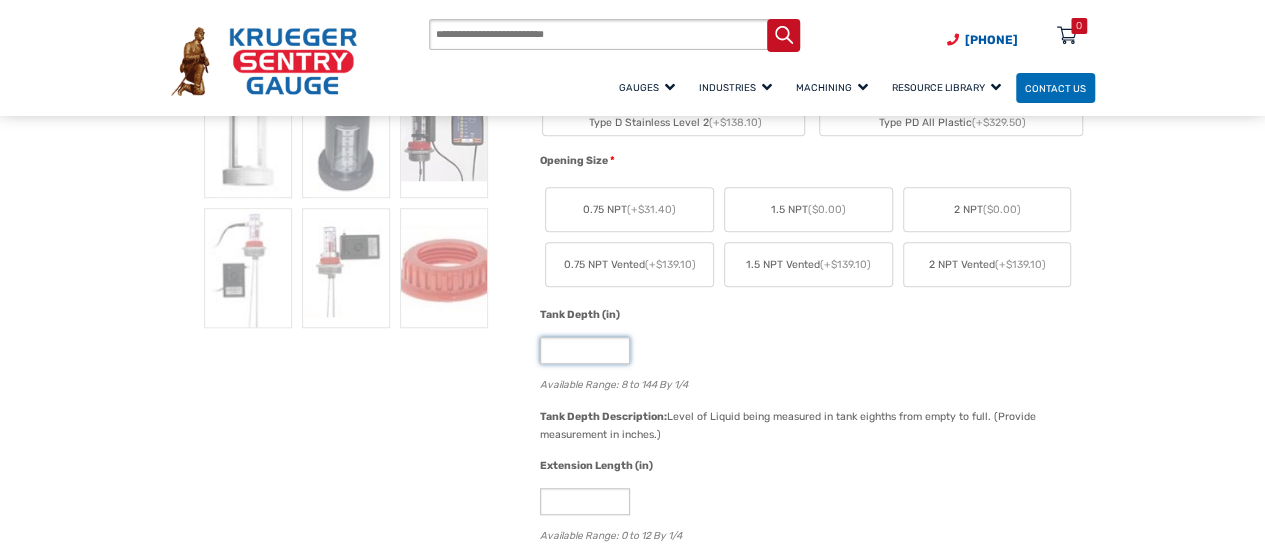 click on "**" at bounding box center (585, 350) 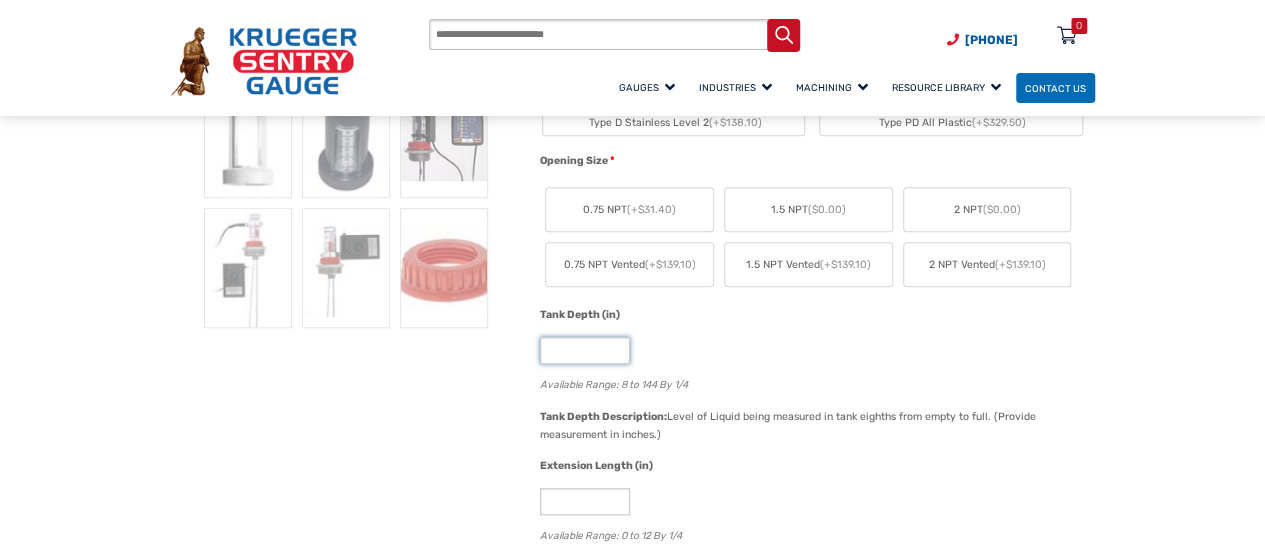 click on "**" at bounding box center [585, 350] 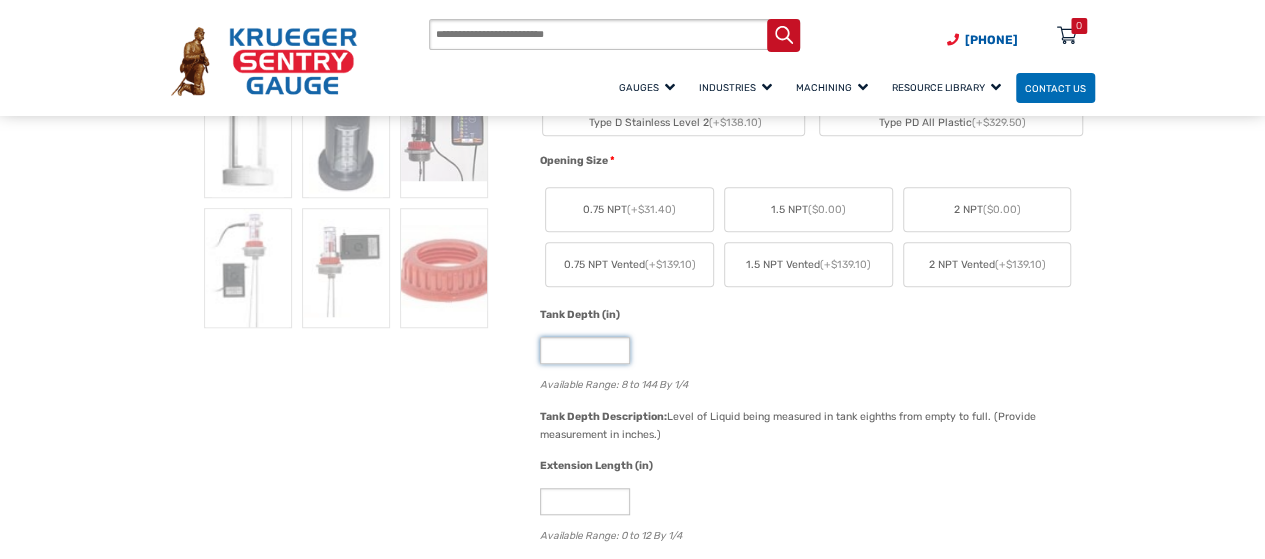 click on "**" at bounding box center [585, 350] 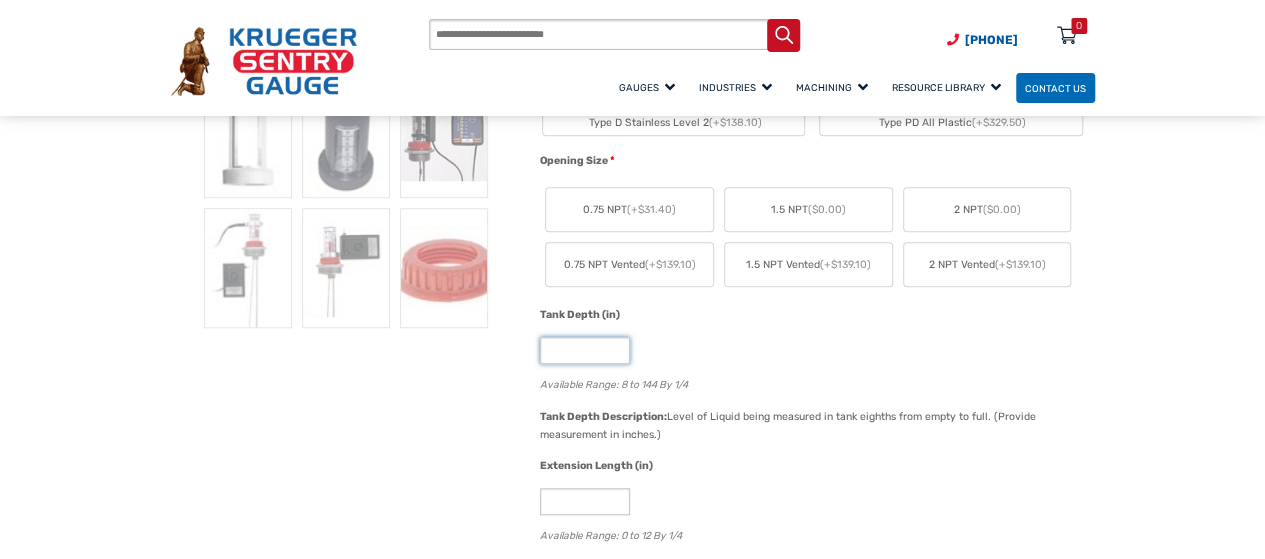 click on "**" at bounding box center [585, 350] 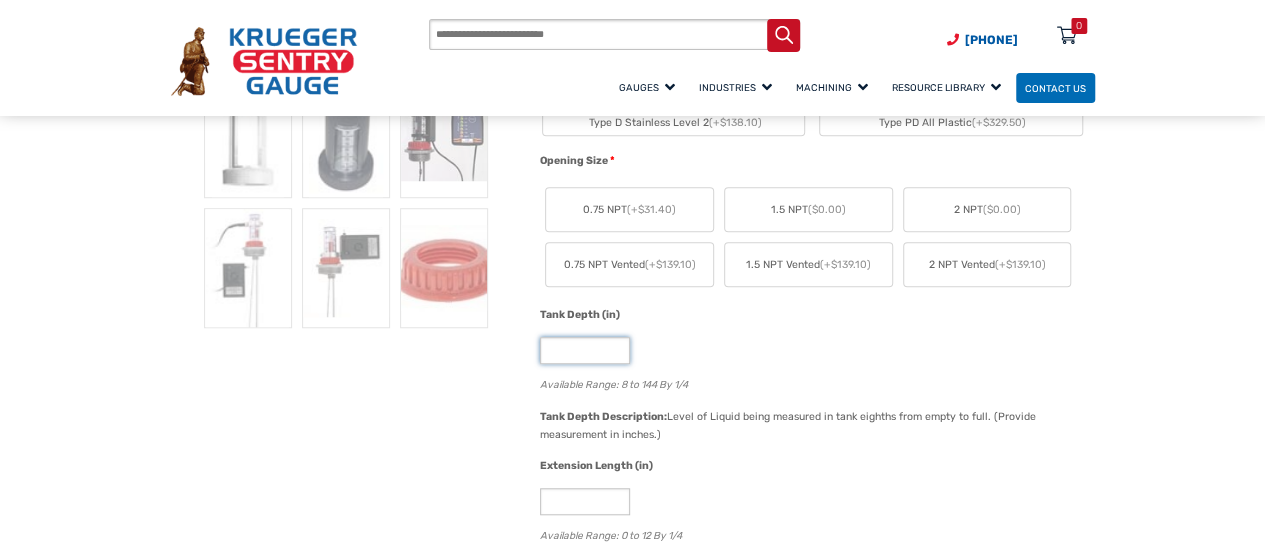 click on "**" at bounding box center [585, 350] 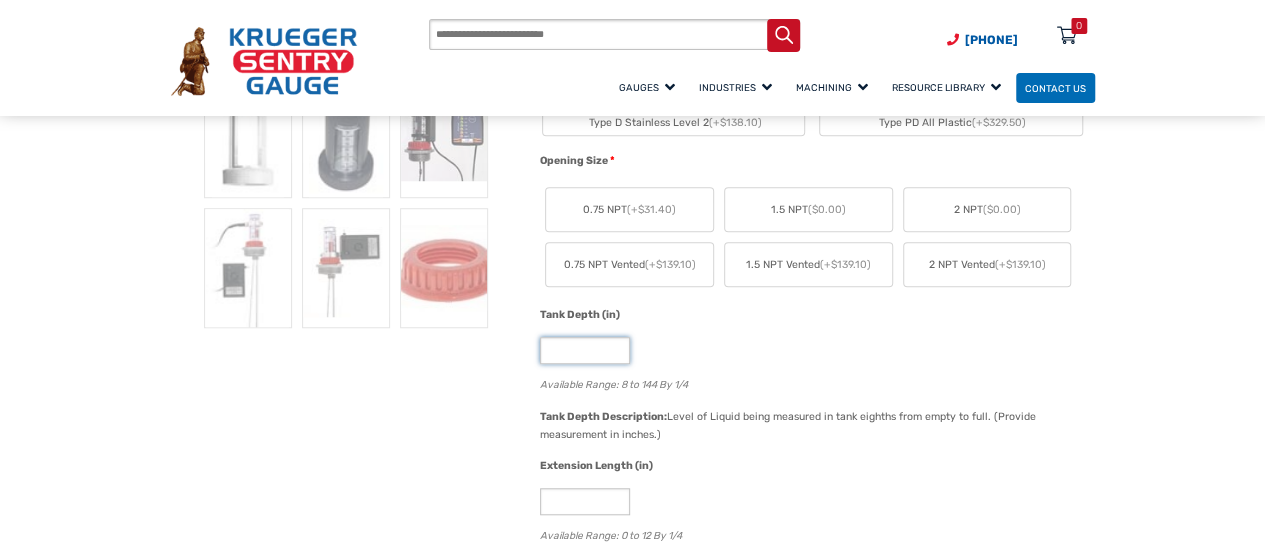 click on "**" at bounding box center (585, 350) 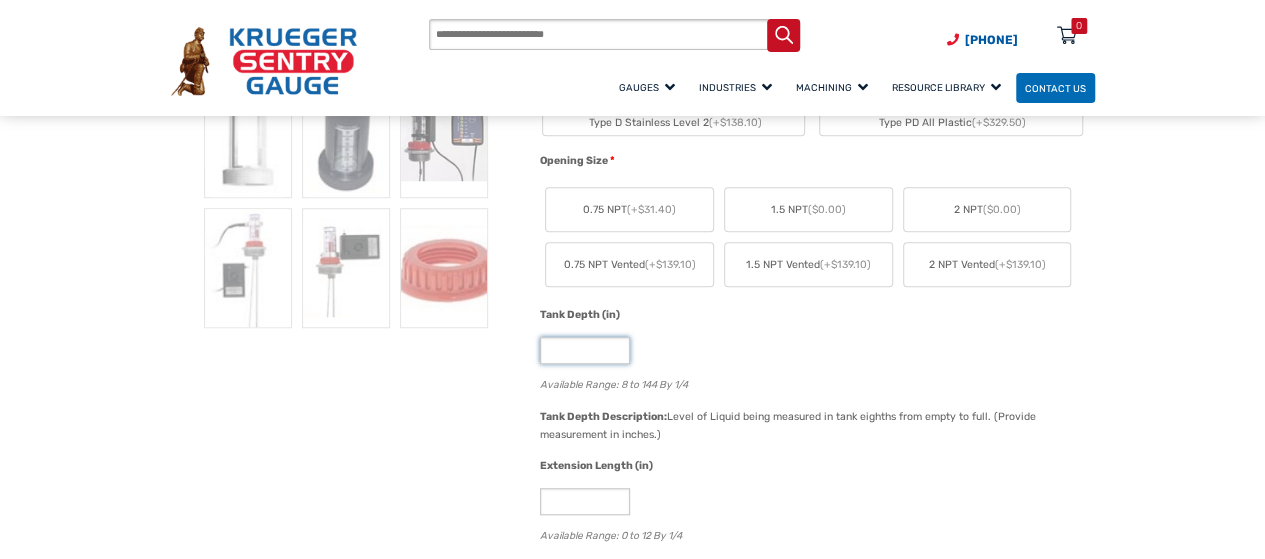 click on "**" at bounding box center (585, 350) 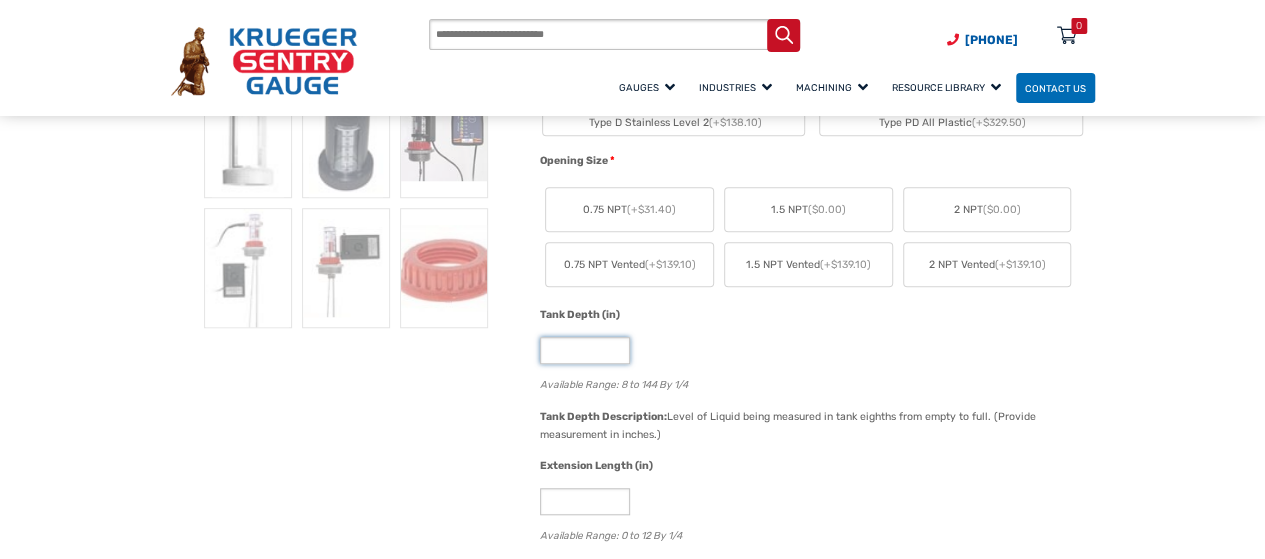 click on "**" at bounding box center (585, 350) 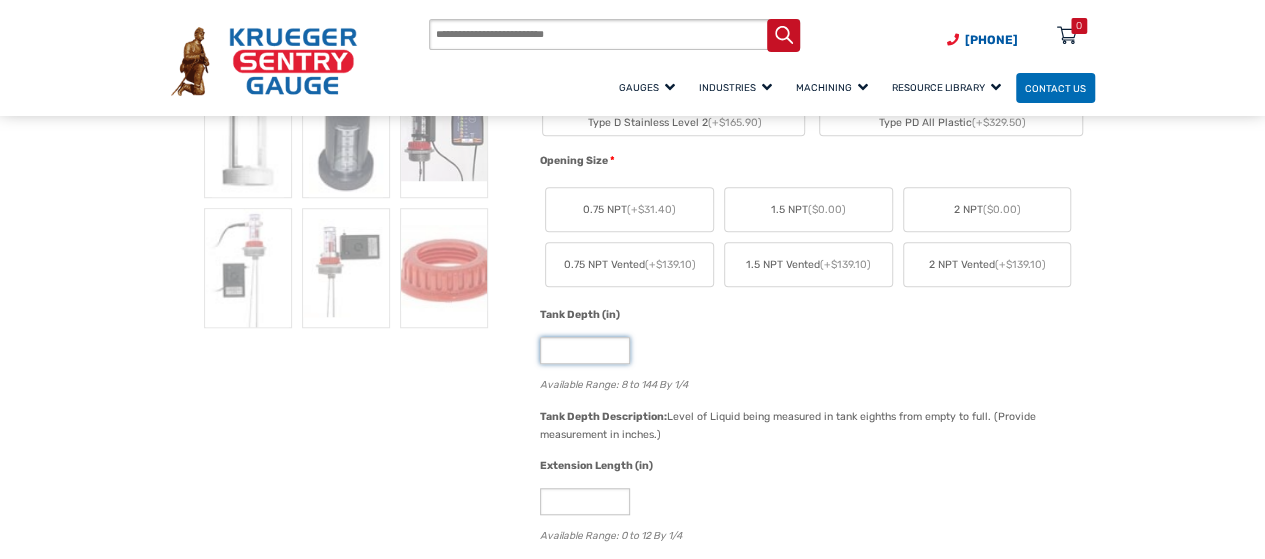 click on "**" at bounding box center (585, 350) 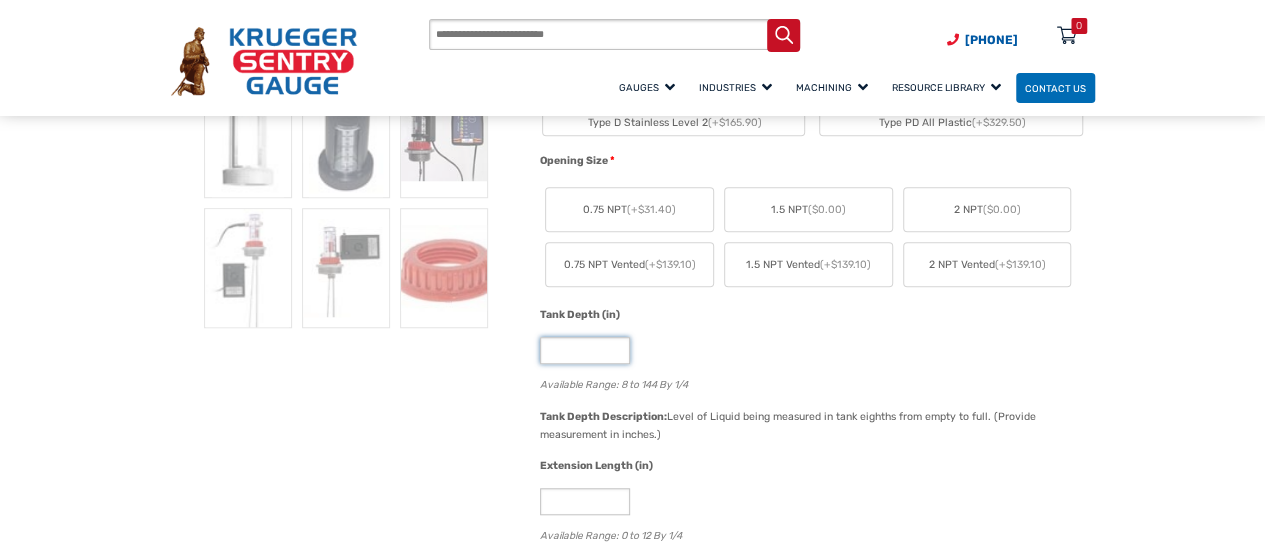 click on "**" at bounding box center (585, 350) 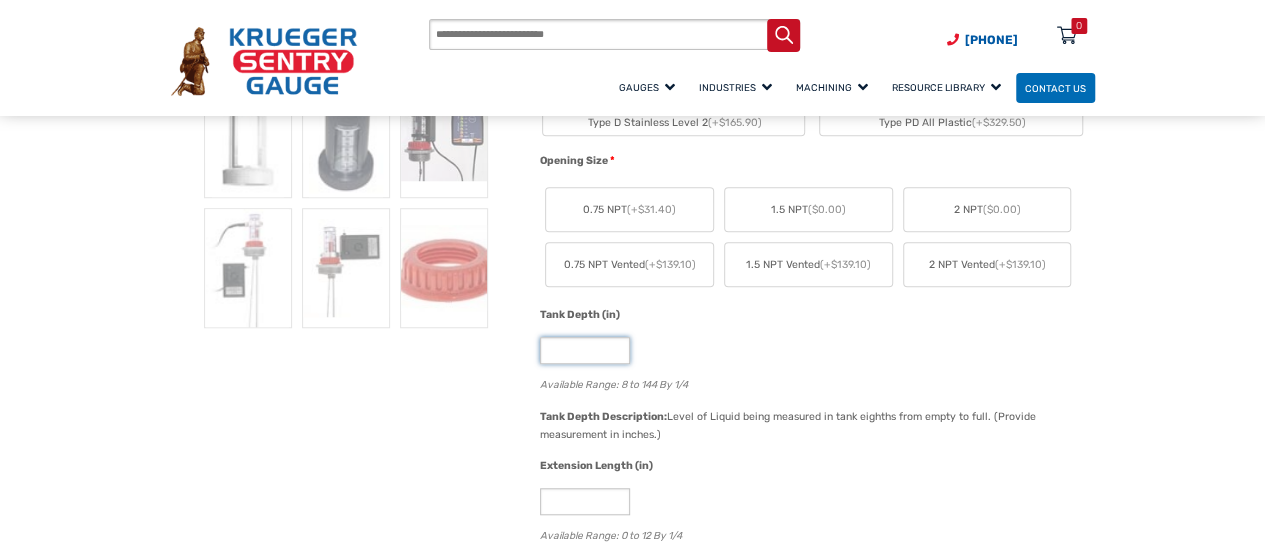 click on "**" at bounding box center (585, 350) 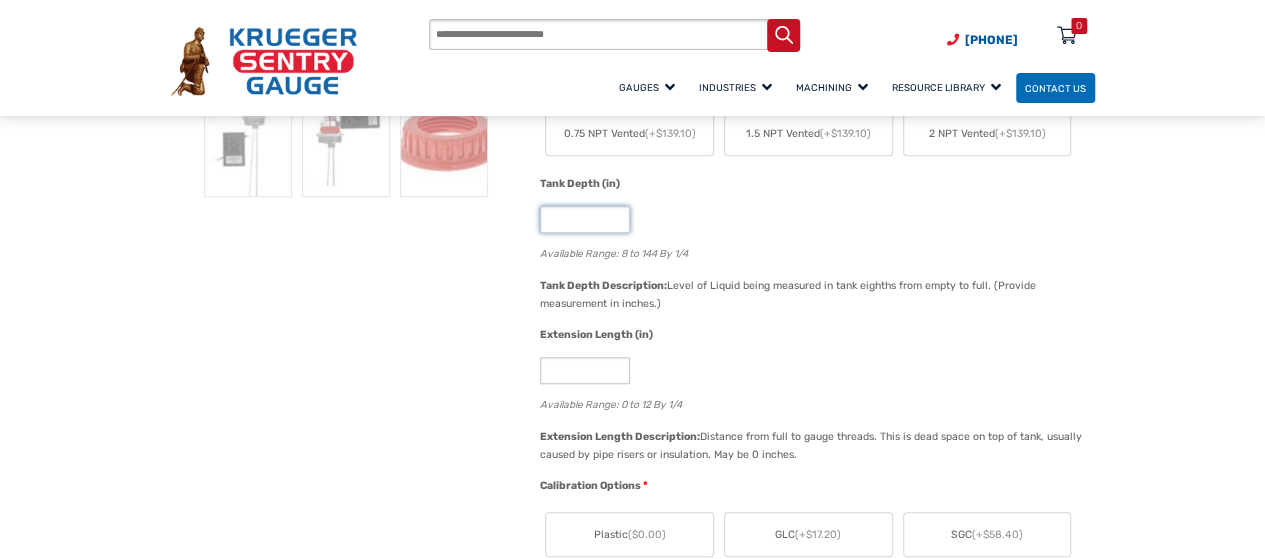 scroll, scrollTop: 700, scrollLeft: 0, axis: vertical 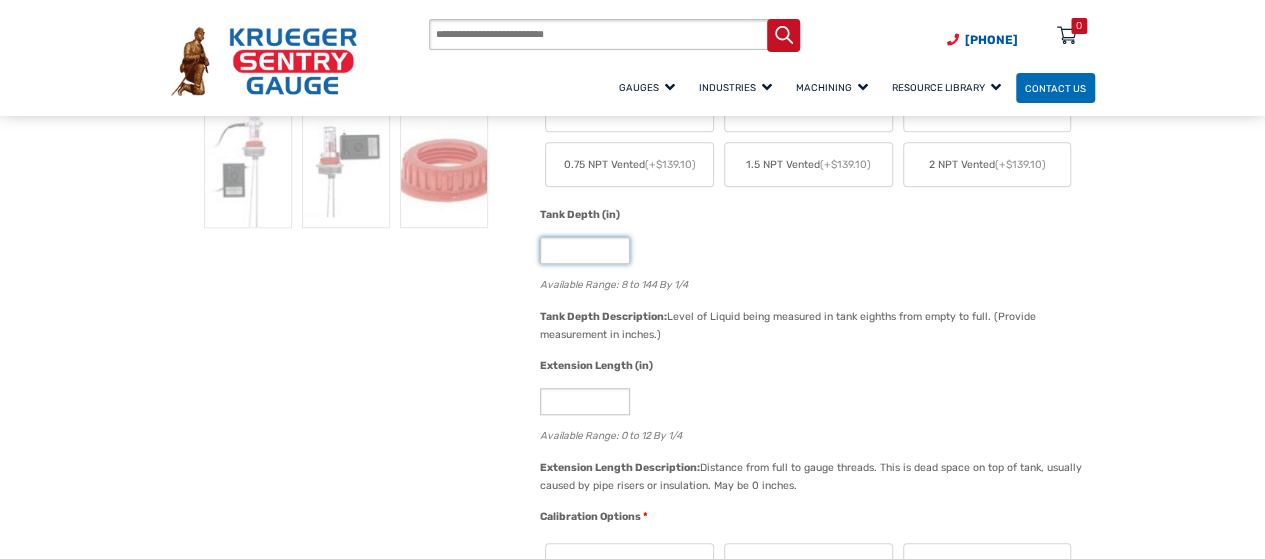 drag, startPoint x: 568, startPoint y: 252, endPoint x: 540, endPoint y: 251, distance: 28.01785 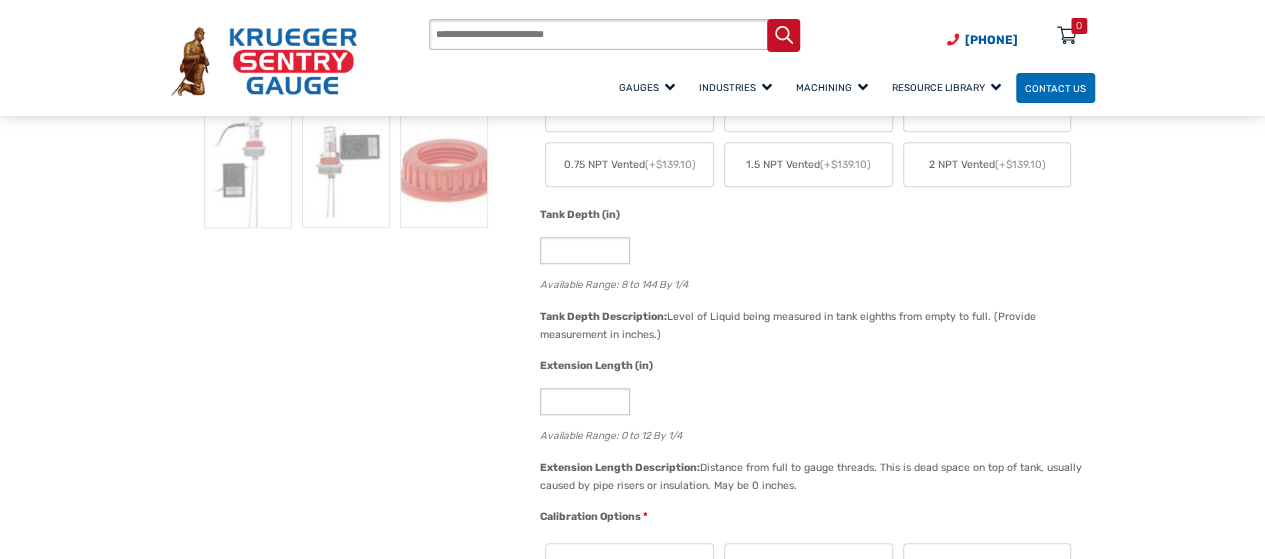 click on "**" at bounding box center (812, 250) 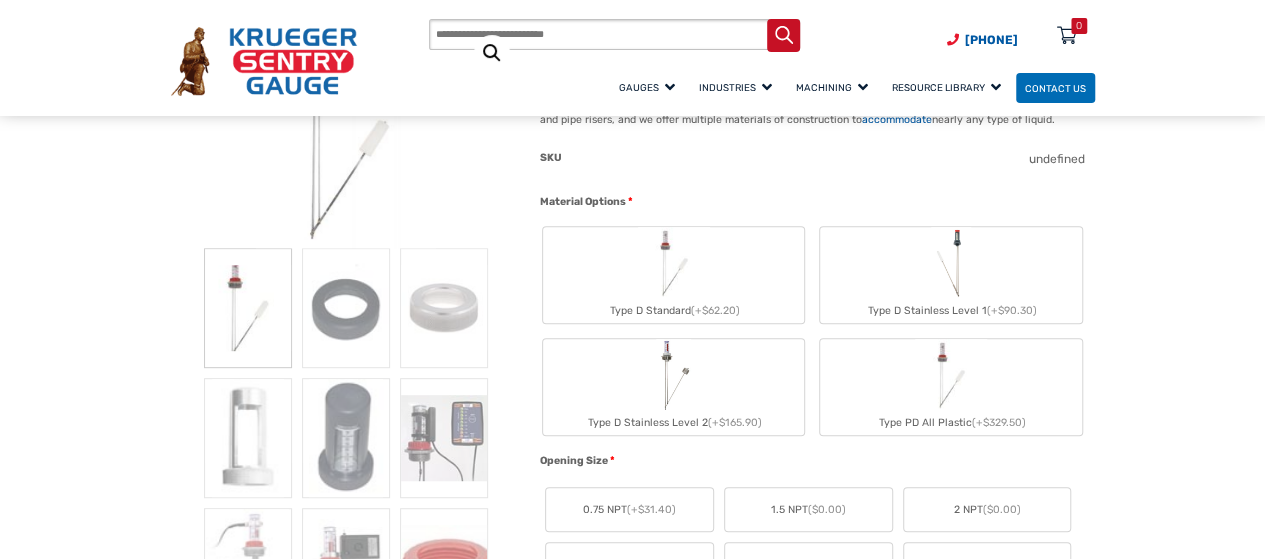 scroll, scrollTop: 200, scrollLeft: 0, axis: vertical 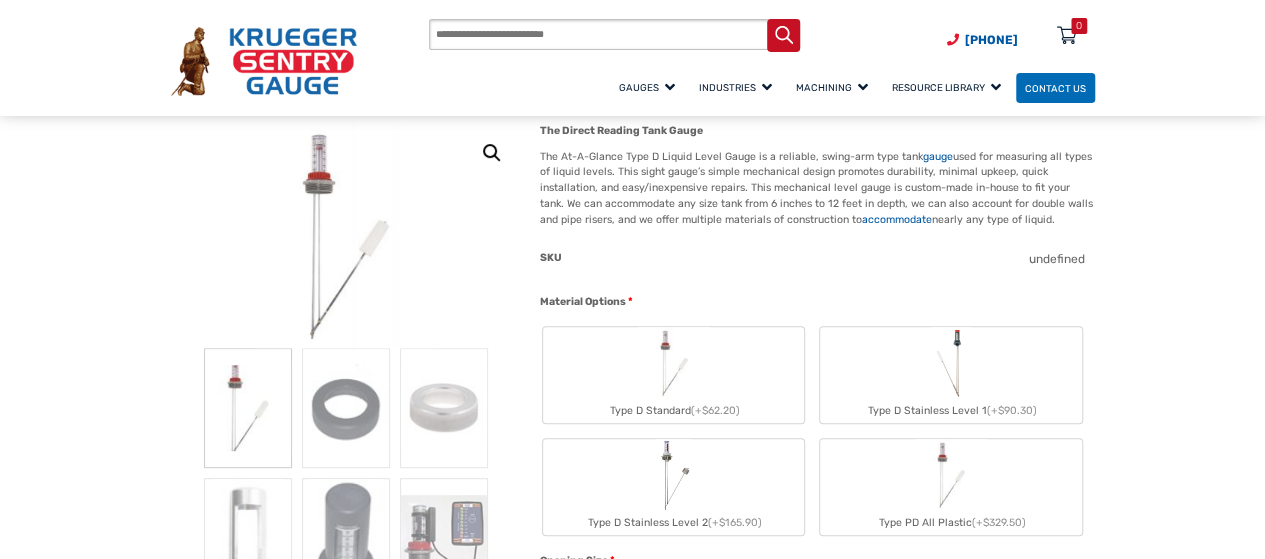 click at bounding box center (346, 235) 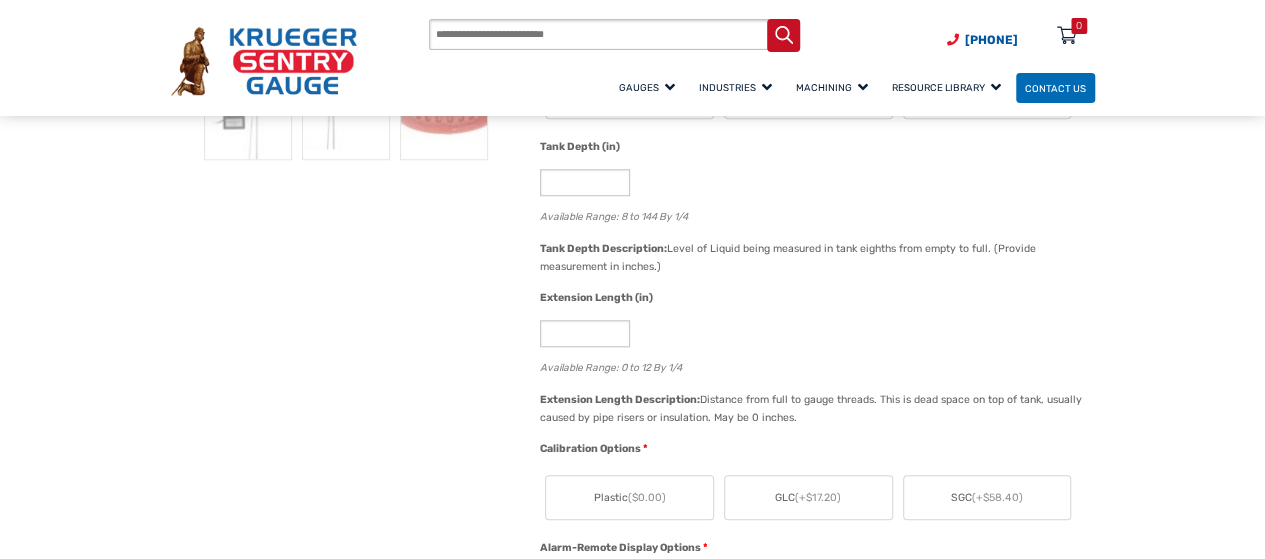 scroll, scrollTop: 800, scrollLeft: 0, axis: vertical 